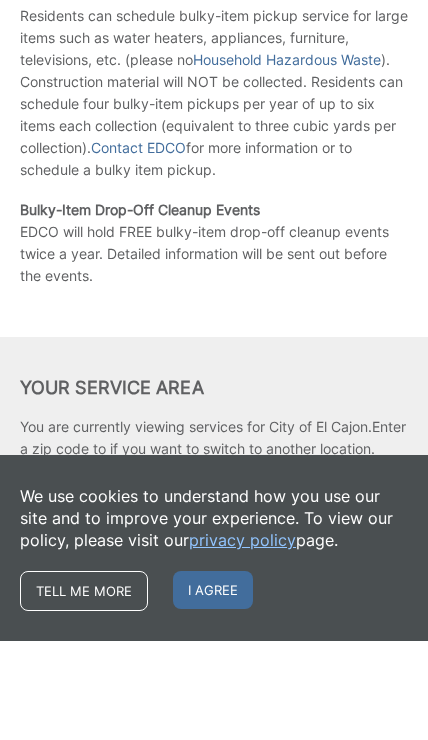 scroll, scrollTop: 286, scrollLeft: 0, axis: vertical 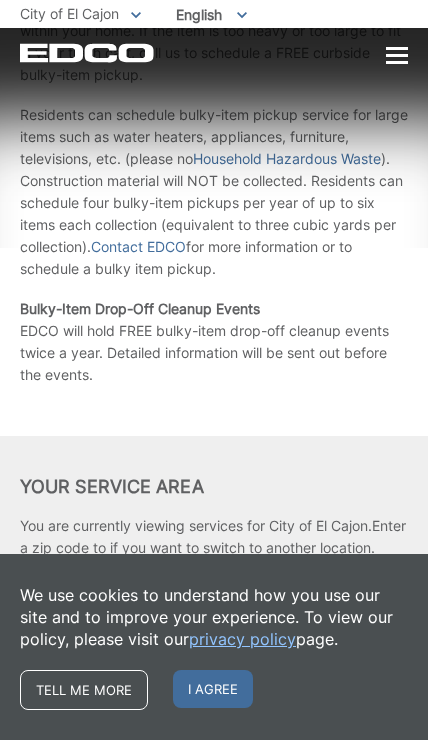 click on "I agree" at bounding box center [213, 689] 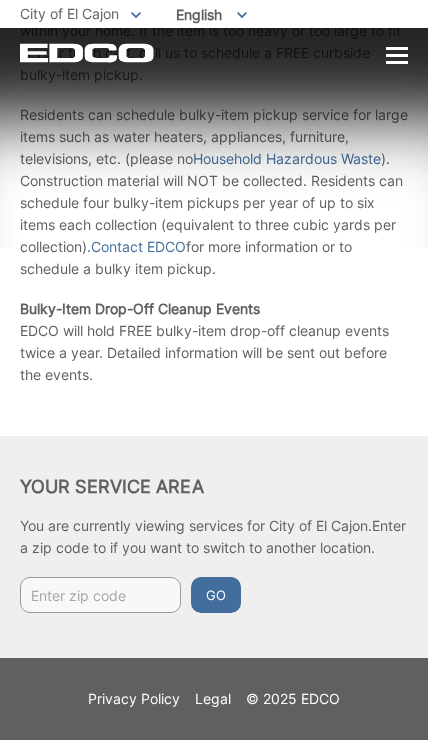 click at bounding box center (100, 595) 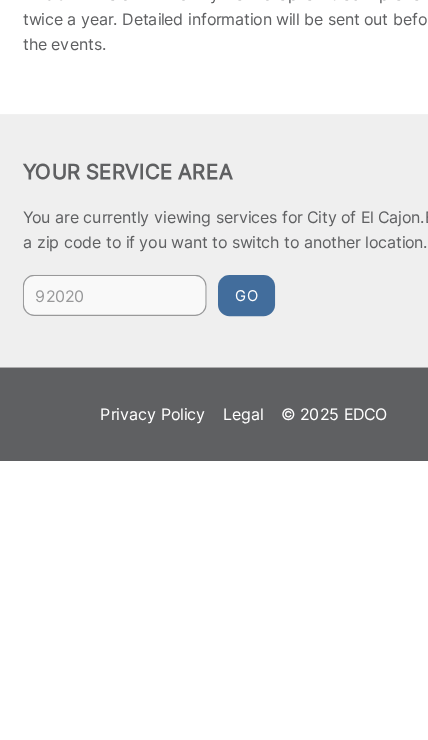 type on "92020" 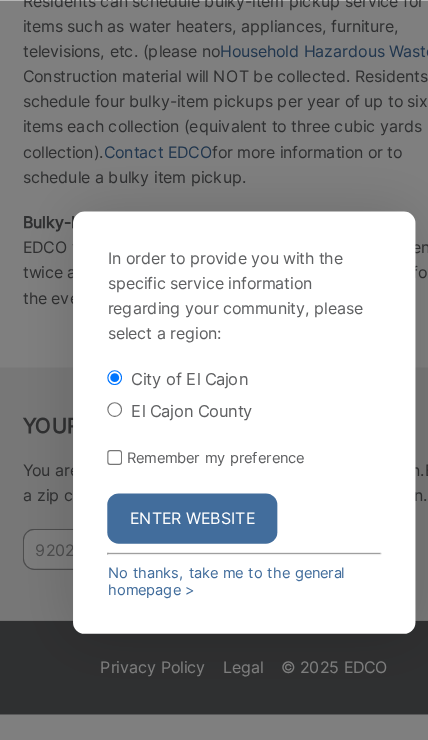 click on "Remember my preference" at bounding box center (100, 492) 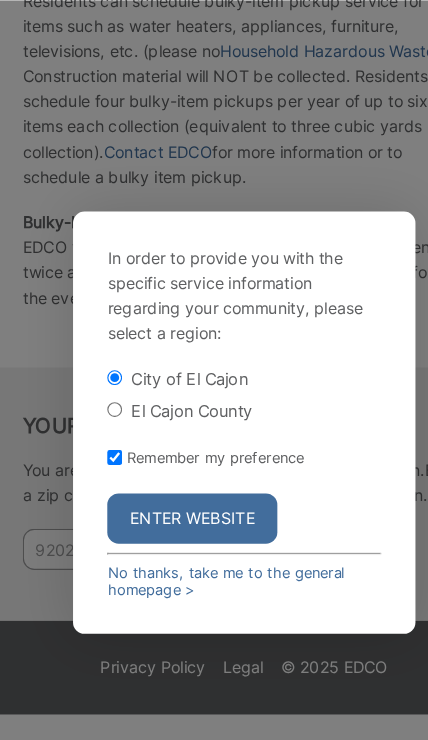 click on "Enter Website" at bounding box center (168, 546) 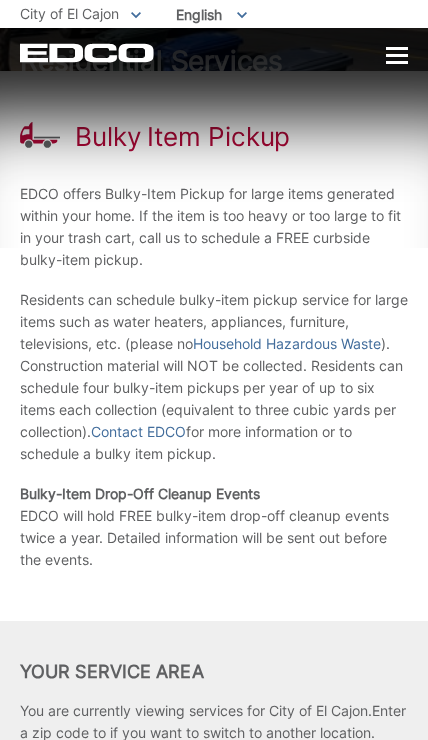scroll, scrollTop: 0, scrollLeft: 0, axis: both 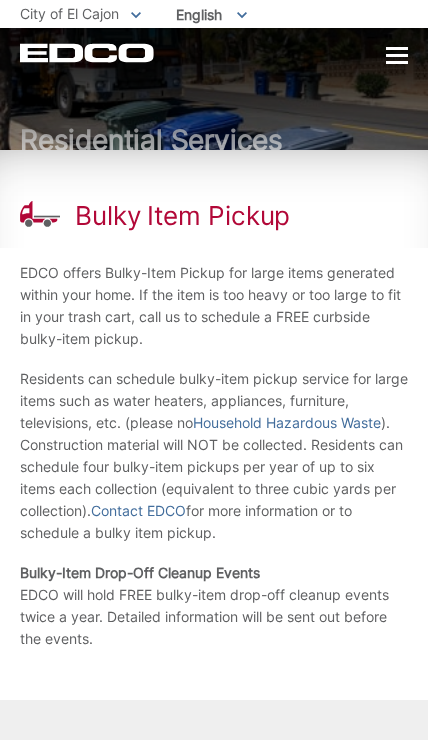 click at bounding box center [397, 55] 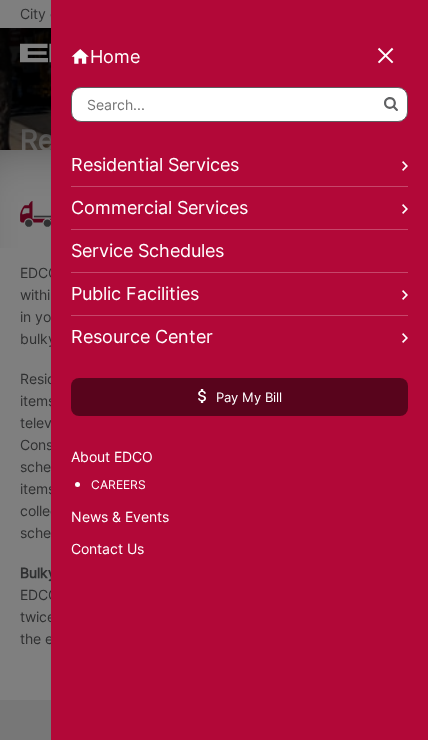click on "Contact Us" at bounding box center (239, 549) 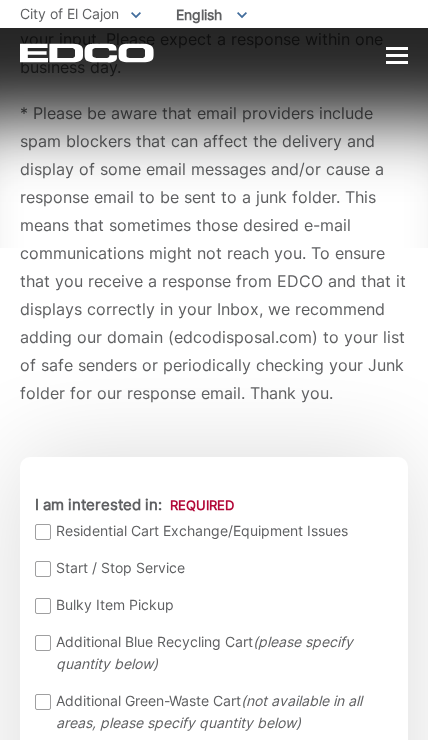 scroll, scrollTop: 264, scrollLeft: 0, axis: vertical 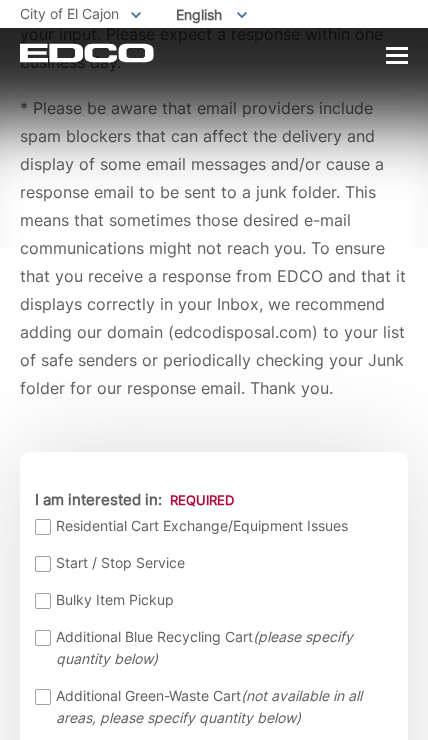 click on "Bulky Item Pickup" at bounding box center [211, 600] 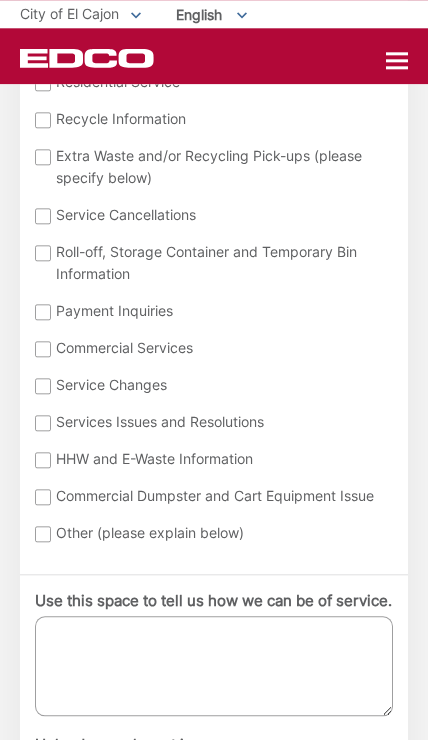 scroll, scrollTop: 974, scrollLeft: 0, axis: vertical 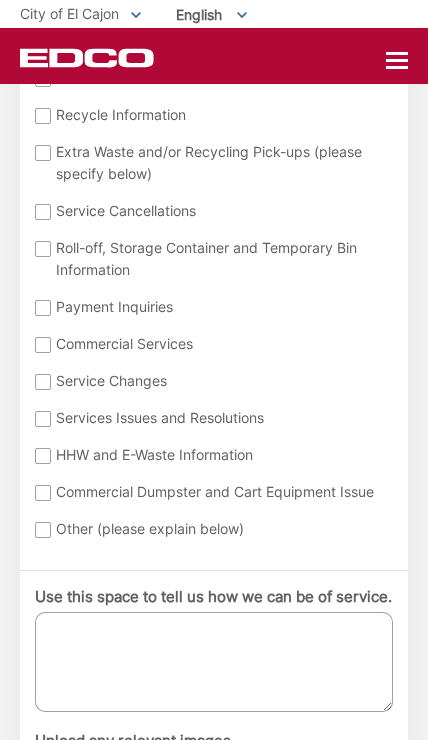 click on "Use this space to tell us how we can be of service." at bounding box center (214, 662) 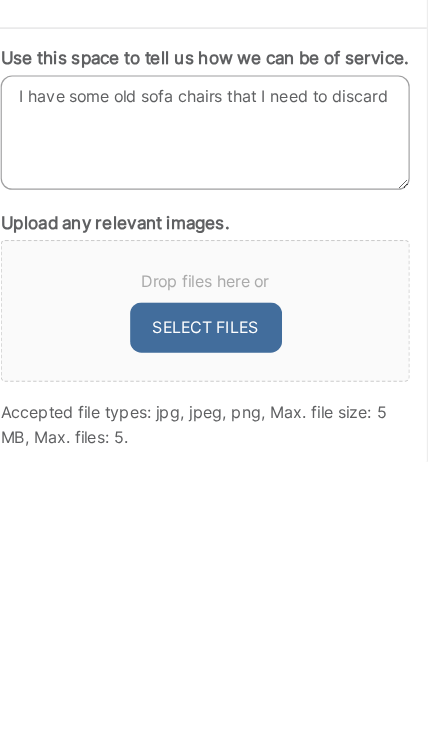 scroll, scrollTop: 1187, scrollLeft: 0, axis: vertical 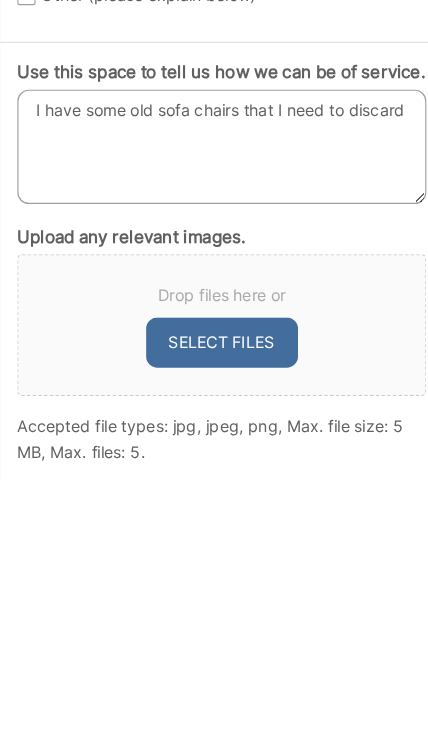 type on "I have some old sofa chairs that I need to discard" 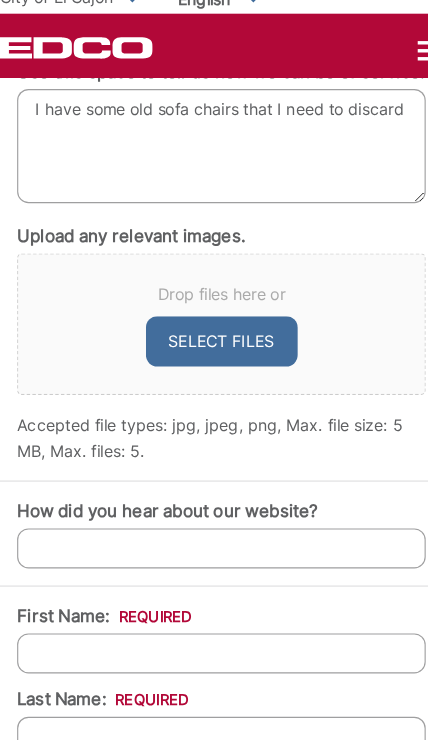 type on "C:\fakepath\image.jpg" 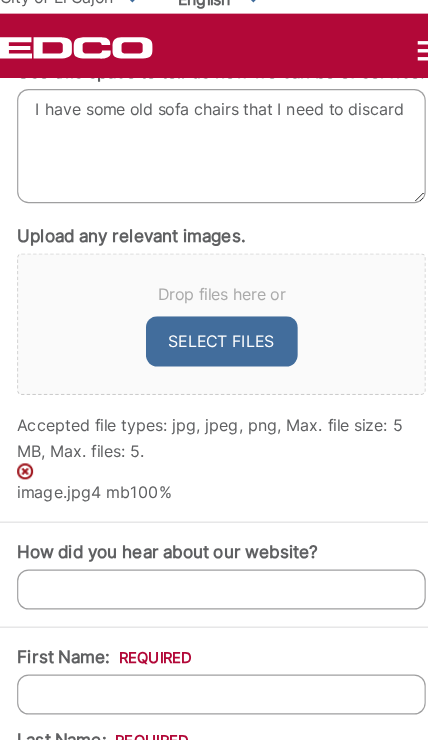 click on "Select files" at bounding box center [214, 315] 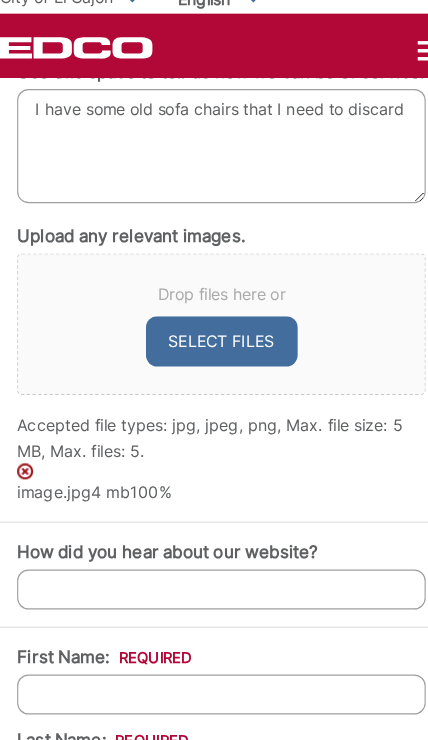 type on "C:\fakepath\image.jpg" 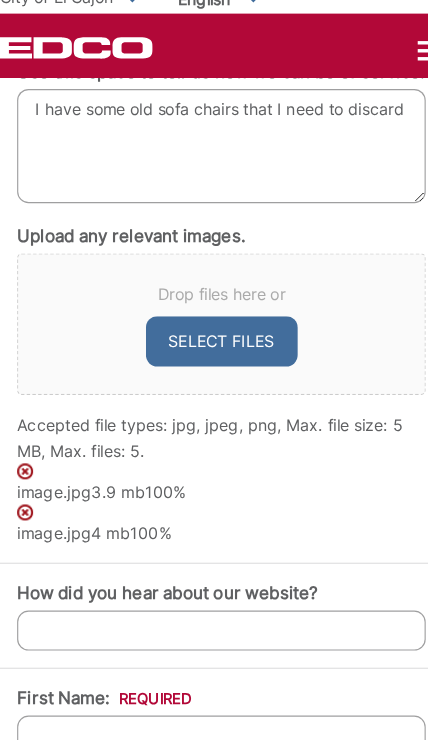 click on "Select files" at bounding box center (214, 315) 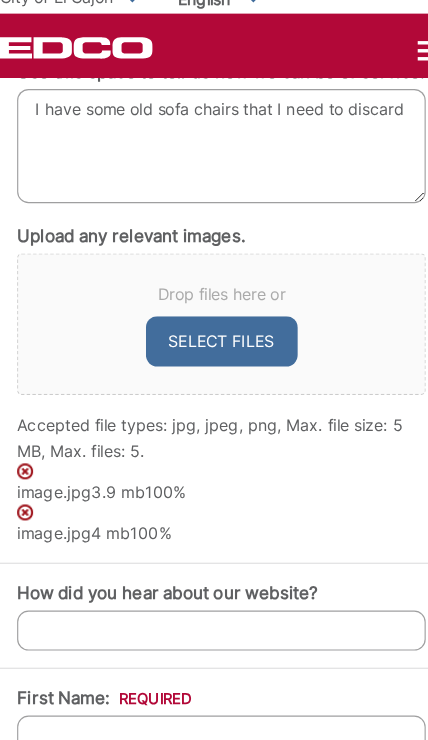 type on "C:\fakepath\image.jpg" 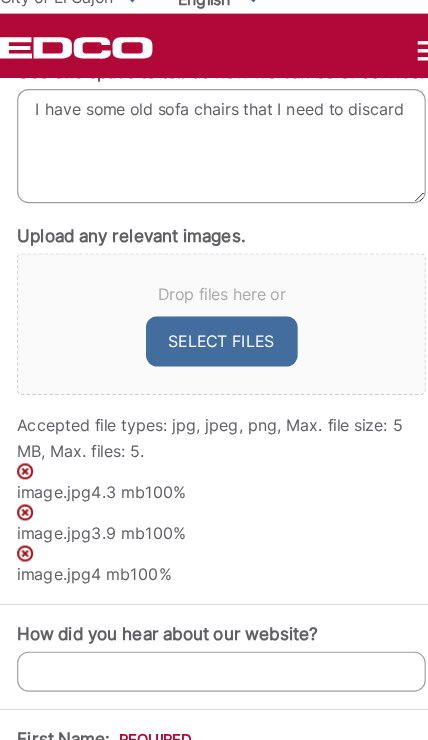 click on "Select files" at bounding box center (214, 315) 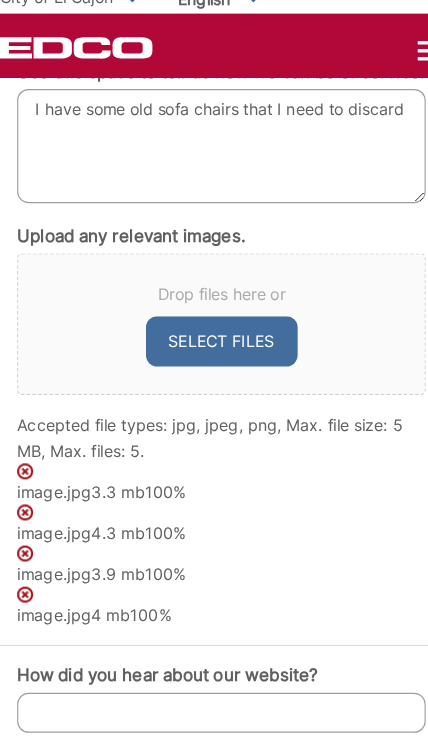 click on "Select files" at bounding box center (214, 315) 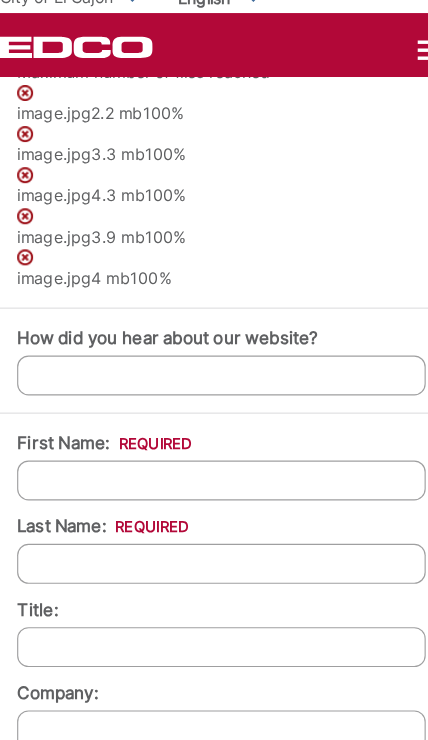 scroll, scrollTop: 1847, scrollLeft: 0, axis: vertical 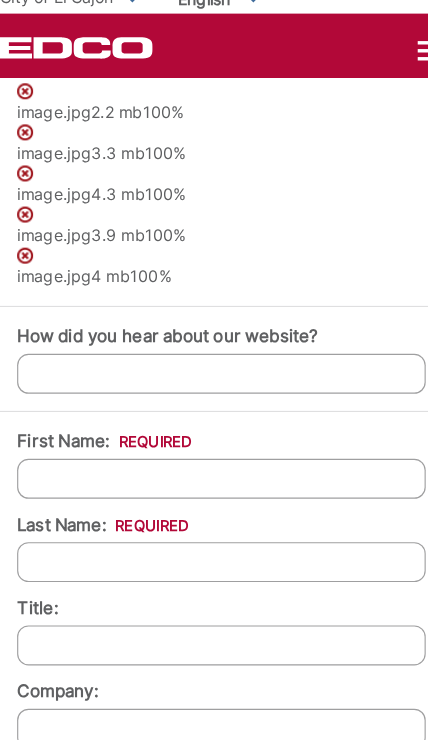 click on "How did you hear about our website?" at bounding box center [214, 343] 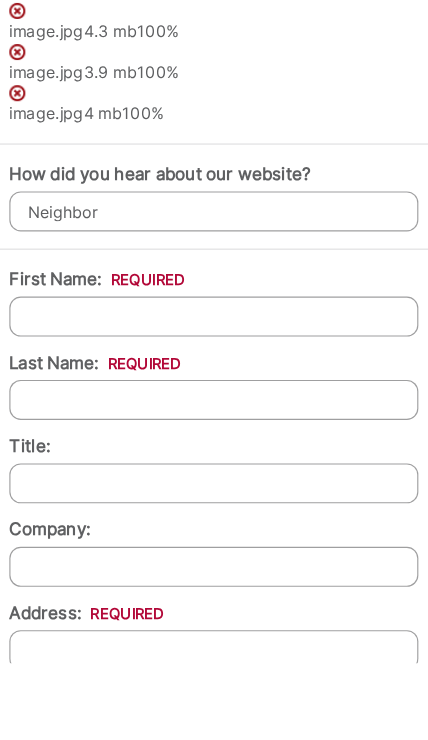 type on "Neighbor" 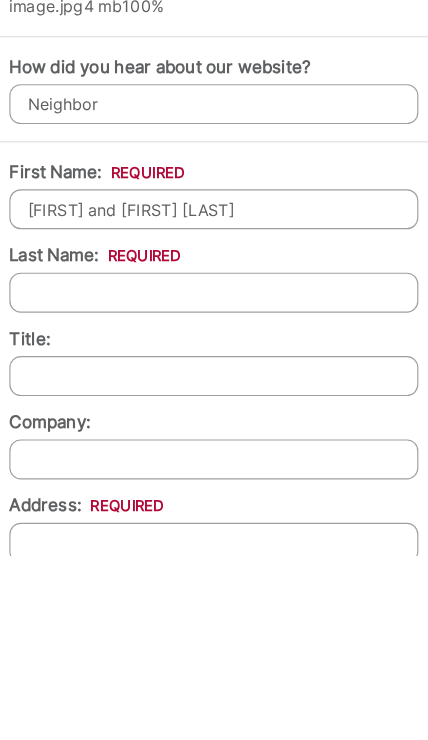 type on "Ron and Mary Hillman" 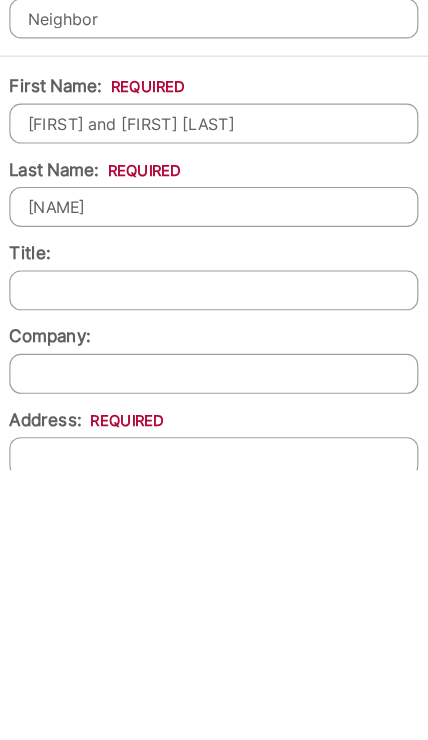 type on "[LAST]" 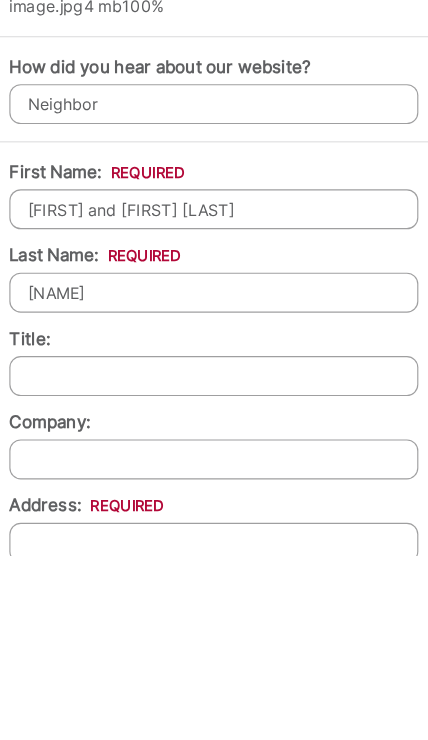 type on "Ron and Mary Hi" 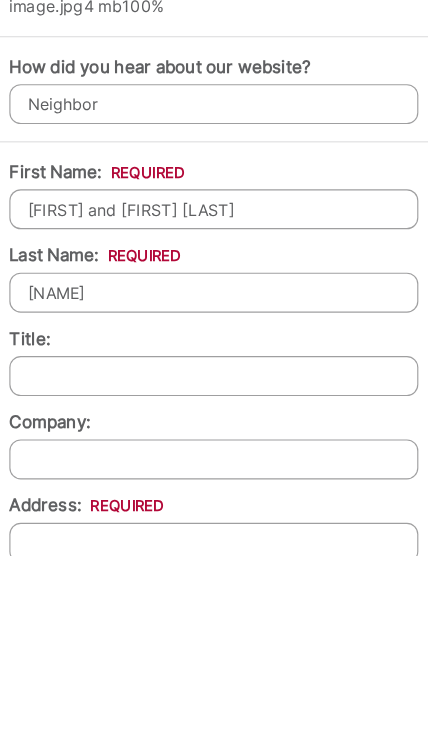 click on "Contact EDCO Today" at bounding box center [125, 1417] 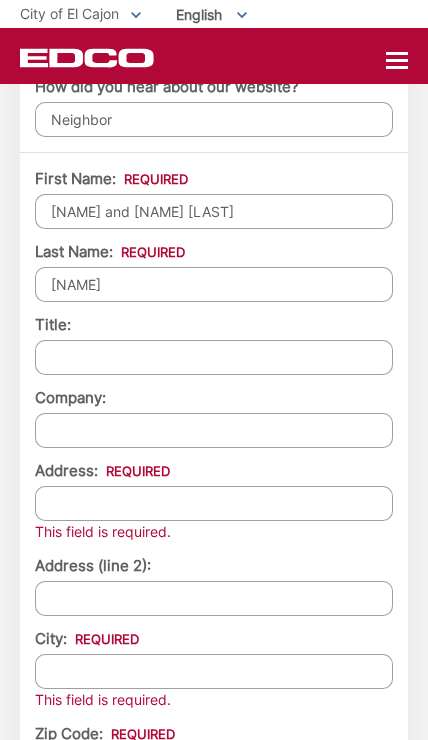 scroll, scrollTop: 1972, scrollLeft: 0, axis: vertical 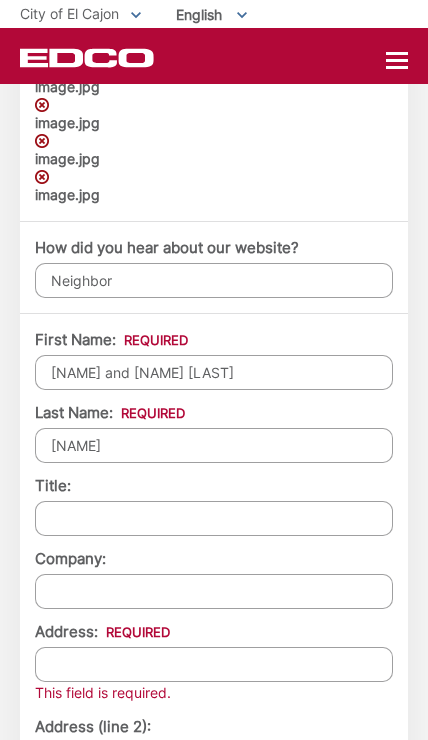 click on "[NAME] and [NAME] [LAST]" at bounding box center [214, 372] 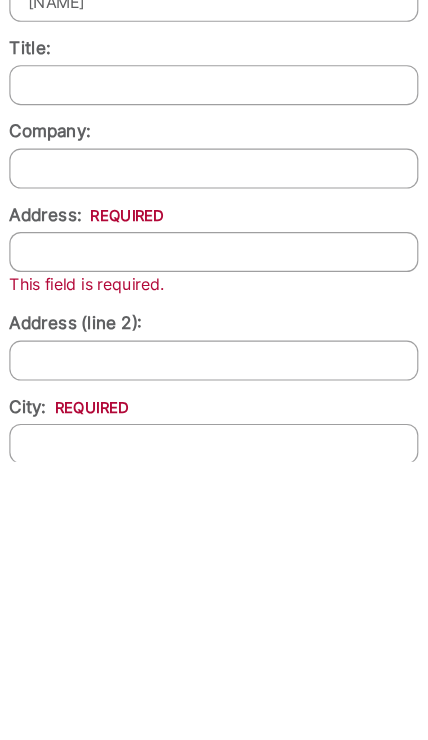 scroll, scrollTop: 2083, scrollLeft: 0, axis: vertical 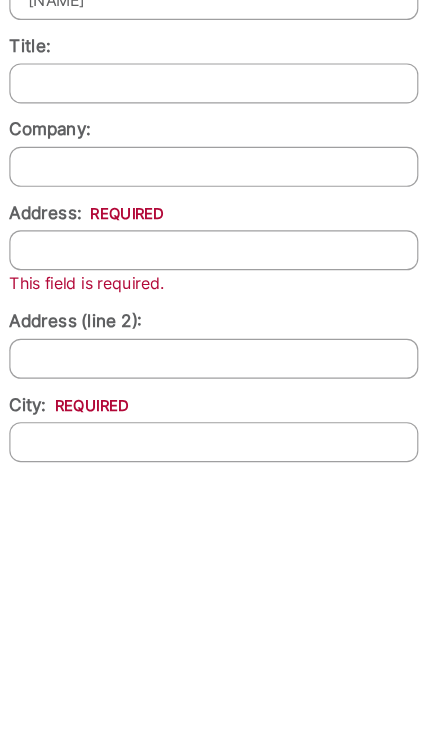 type on "[NAME] and [NAME]" 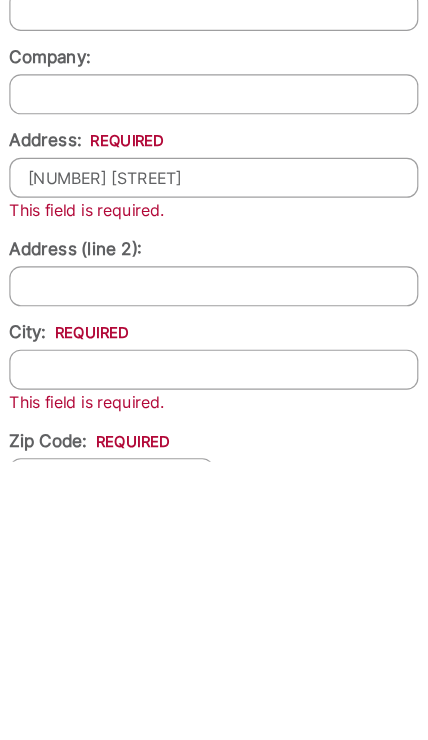 click on "569 Moon Terrace" at bounding box center [214, 491] 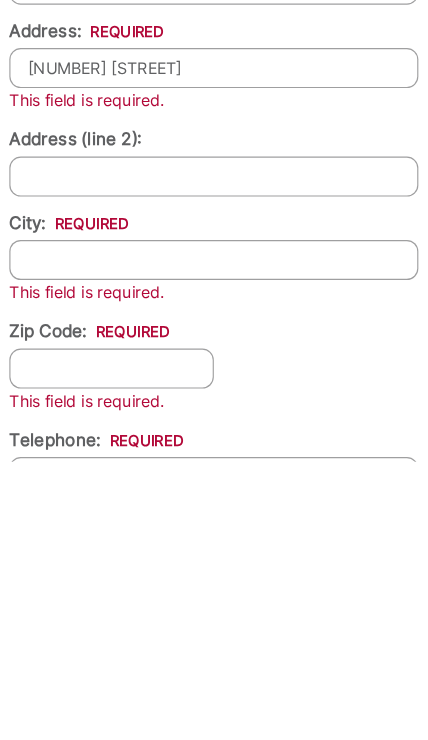 click on "City: *" at bounding box center (214, 563) 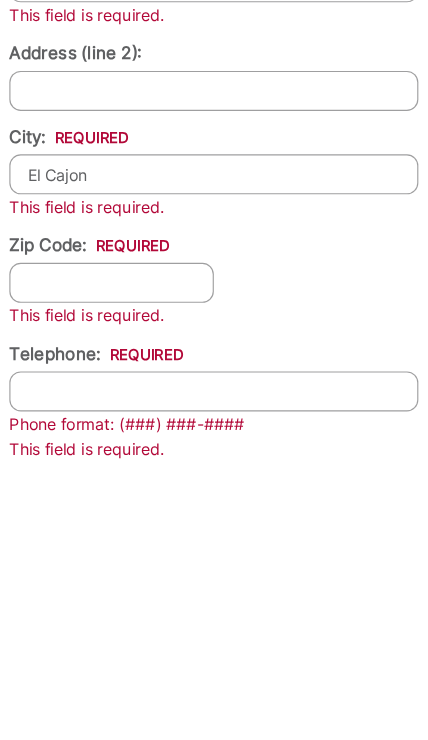 type on "El Cajon" 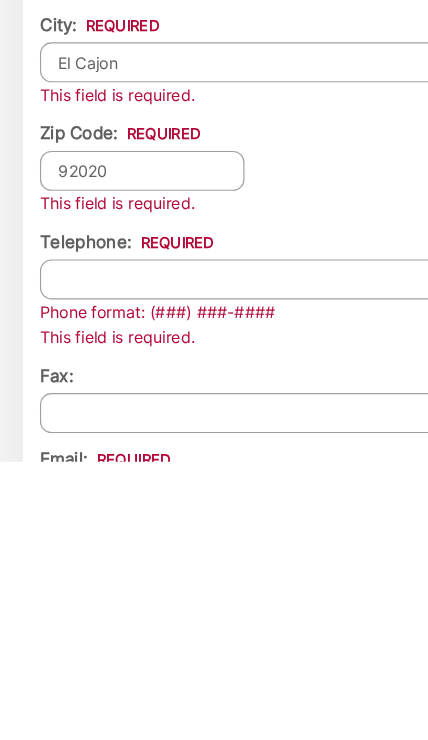 type on "92020" 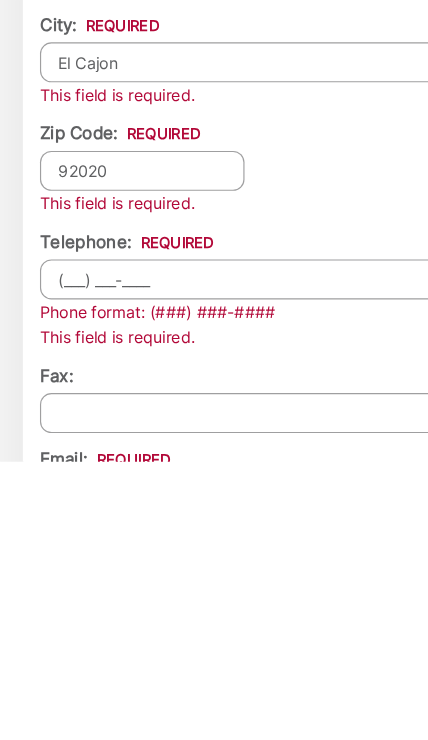 scroll, scrollTop: 2530, scrollLeft: 0, axis: vertical 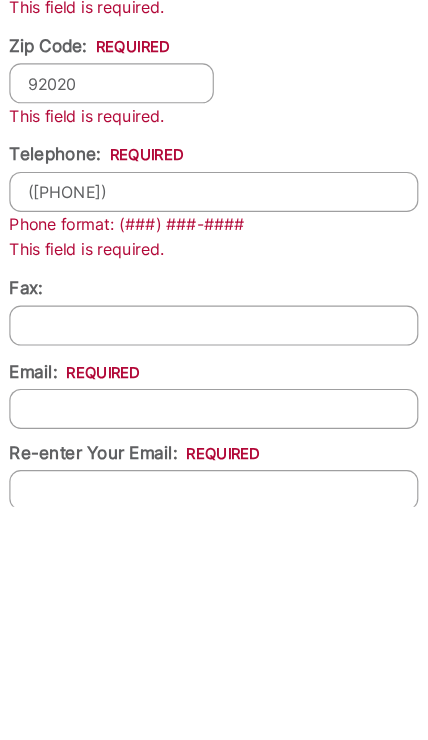 type on "([PHONE]) [PHONE]-[PHONE]" 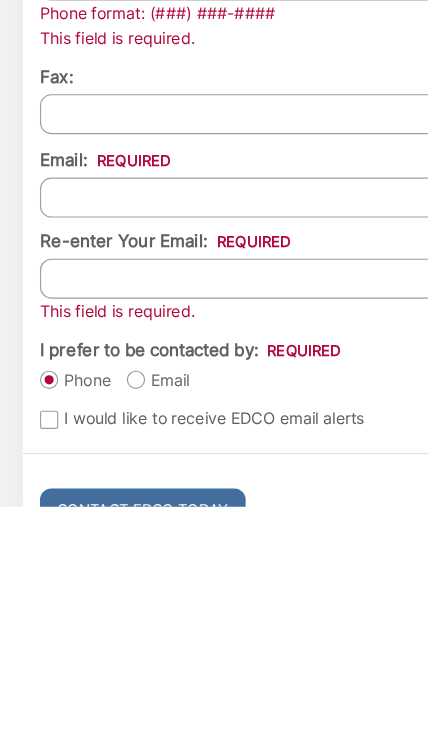 click on "Email *" at bounding box center (214, 469) 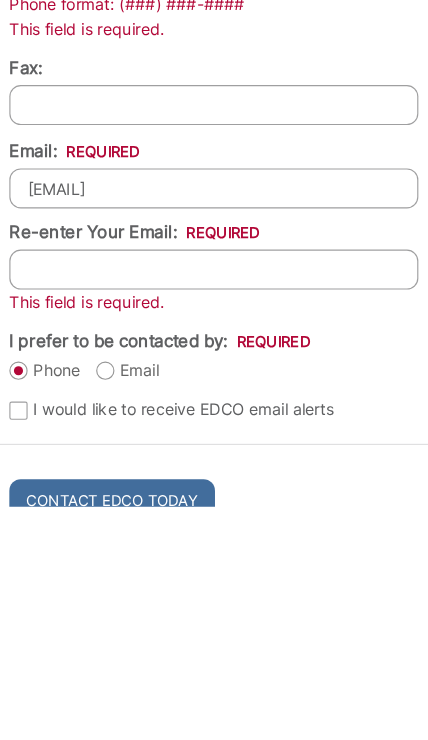 click on "Re-enter Your Email:" at bounding box center (214, 532) 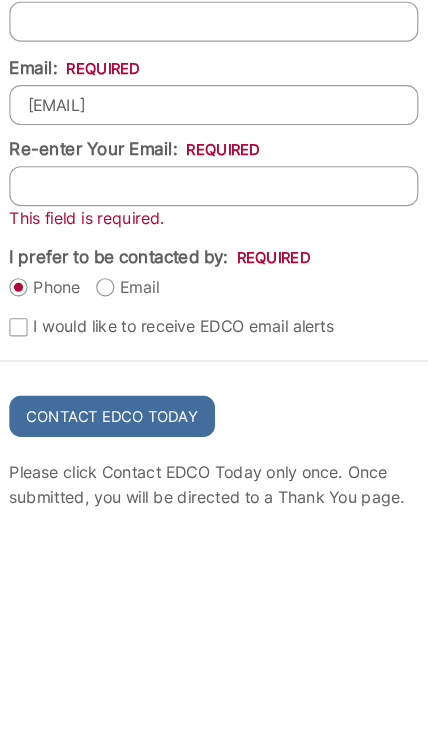 click on "hillmanriCloud.com" at bounding box center [214, 388] 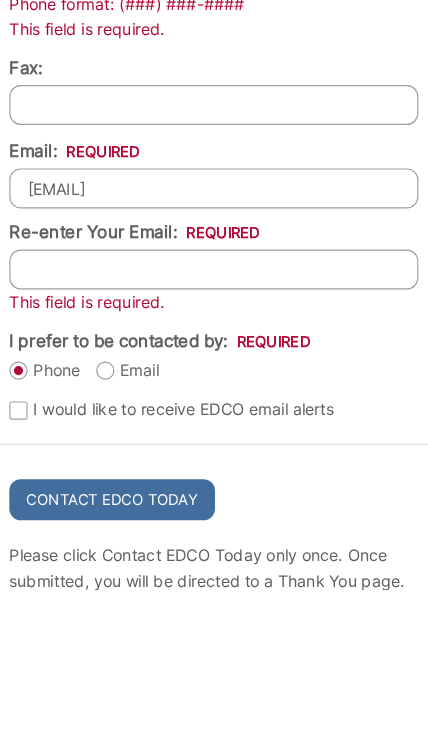 type on "hillmanr@iCloud.com" 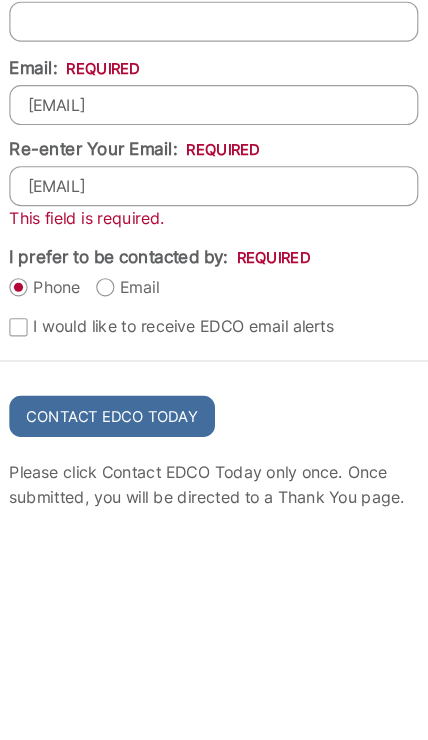 type on "hillmanr@icloud.com" 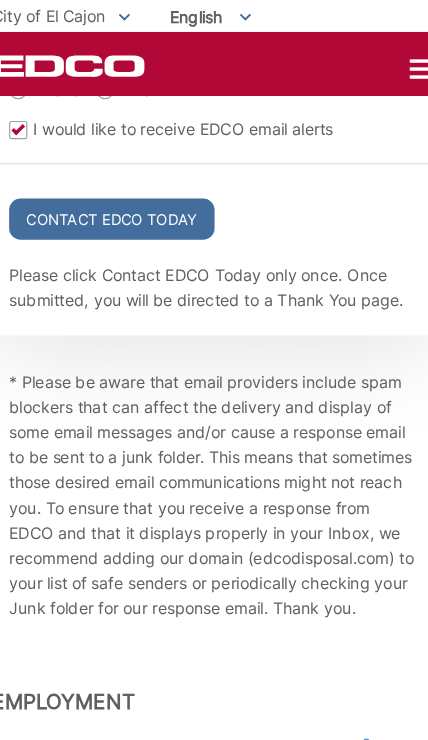 scroll, scrollTop: 3264, scrollLeft: 0, axis: vertical 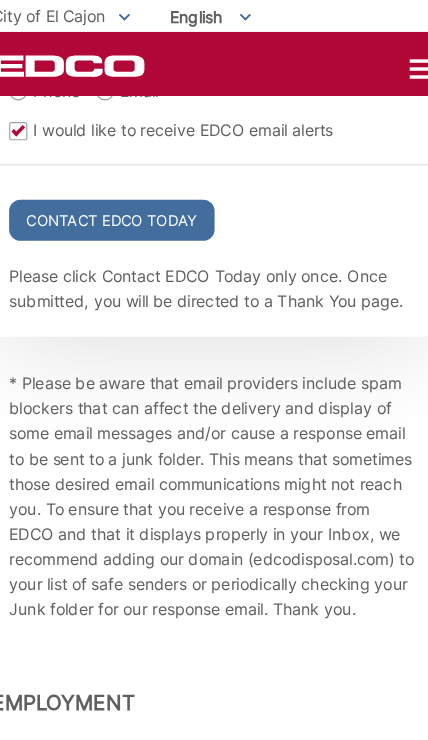 click on "Contact EDCO Today" at bounding box center [125, 193] 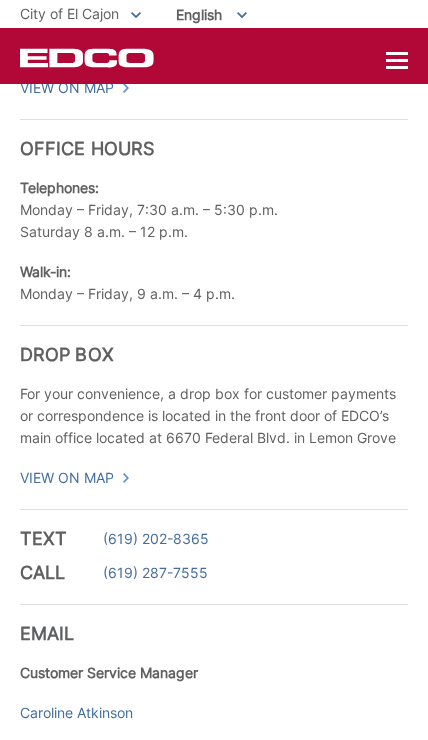 scroll, scrollTop: 4170, scrollLeft: 0, axis: vertical 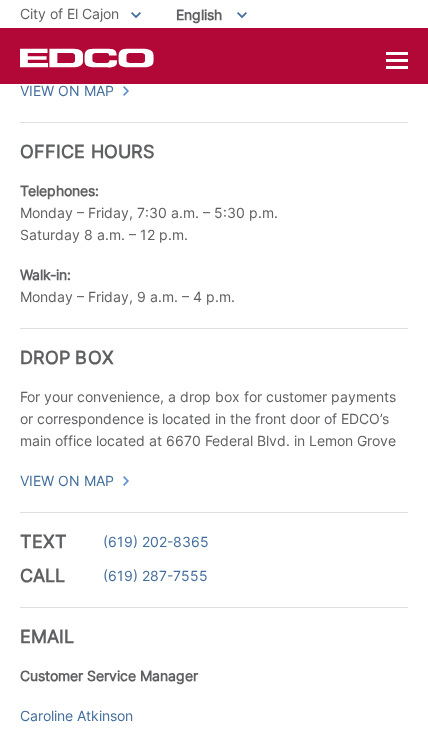 click on "(619) 287-7555" at bounding box center [155, 576] 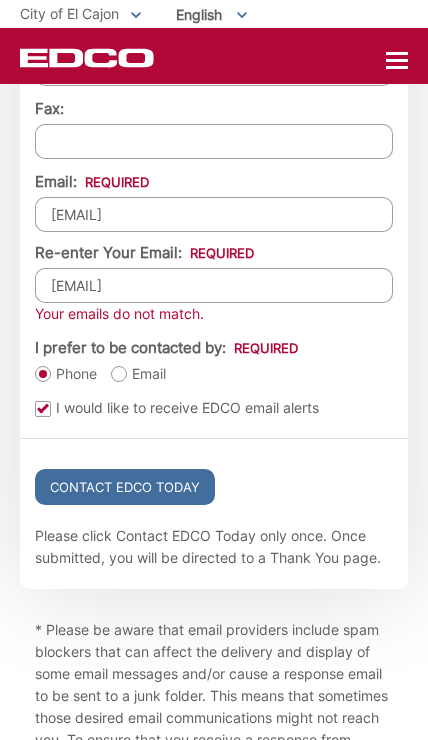 scroll, scrollTop: 2861, scrollLeft: 0, axis: vertical 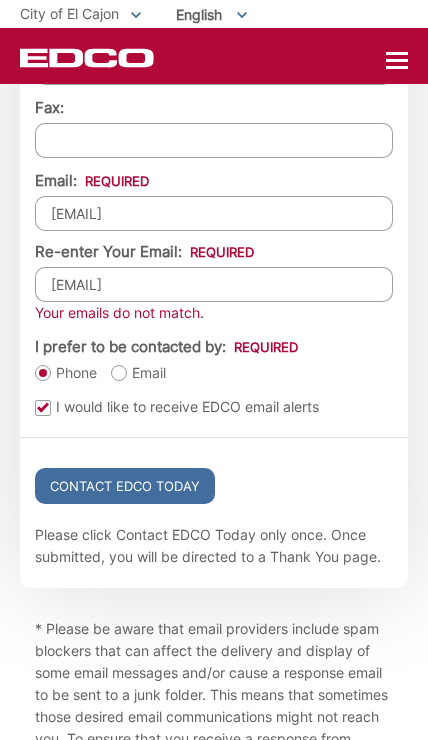 click on "Contact EDCO Today" at bounding box center [125, 486] 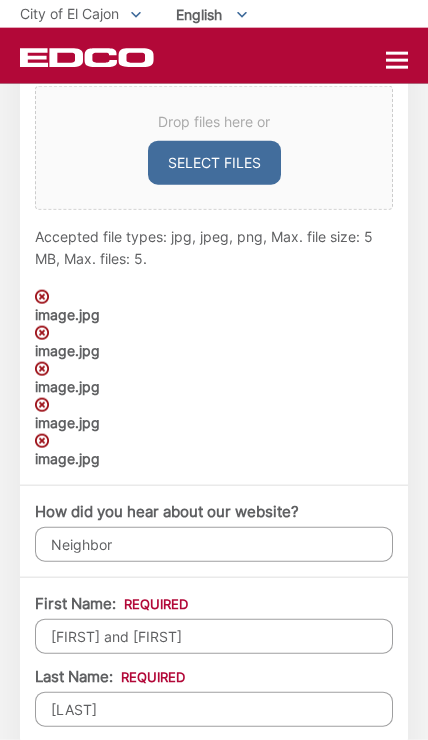 scroll, scrollTop: 1718, scrollLeft: 0, axis: vertical 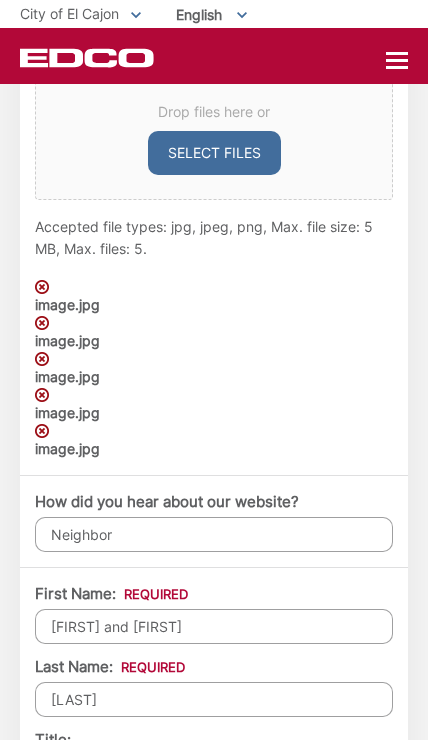 click on "[FIRST] and [FIRST]" at bounding box center (214, 626) 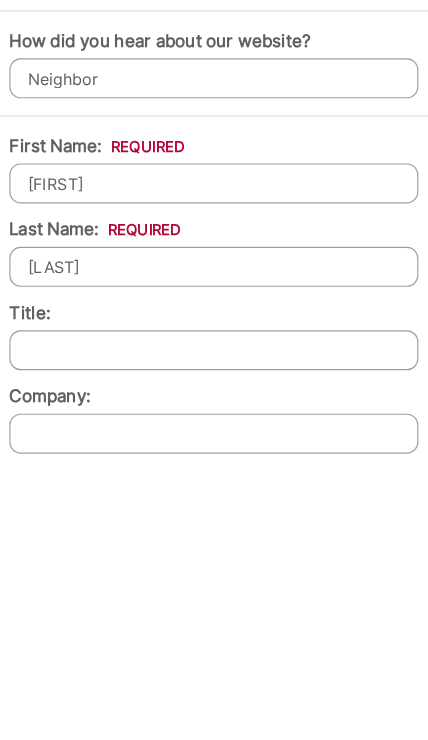 type on "R" 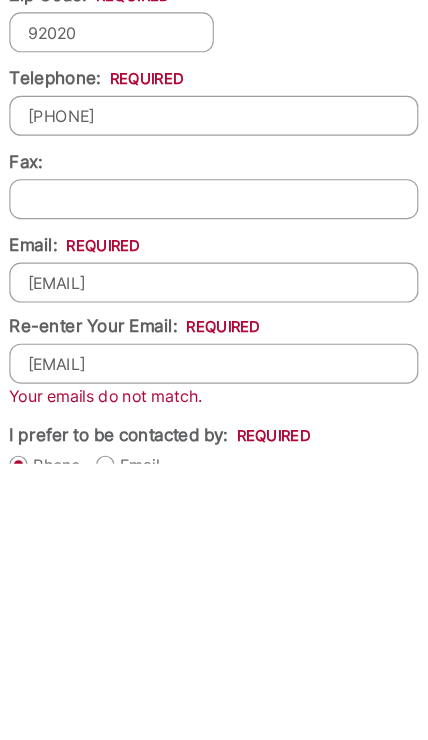 scroll, scrollTop: 2494, scrollLeft: 0, axis: vertical 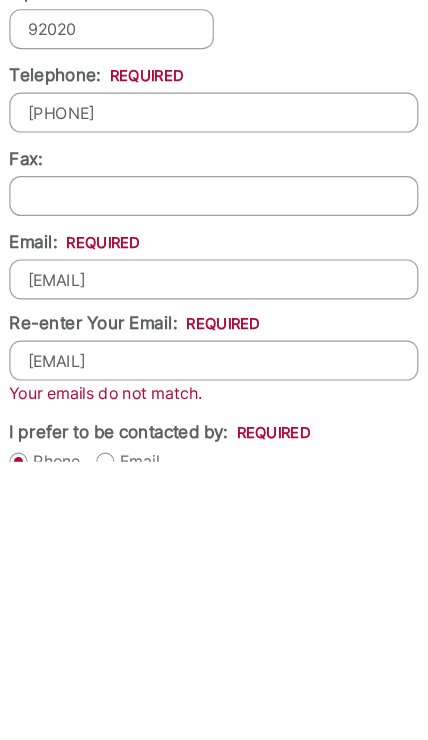 type on "Mary" 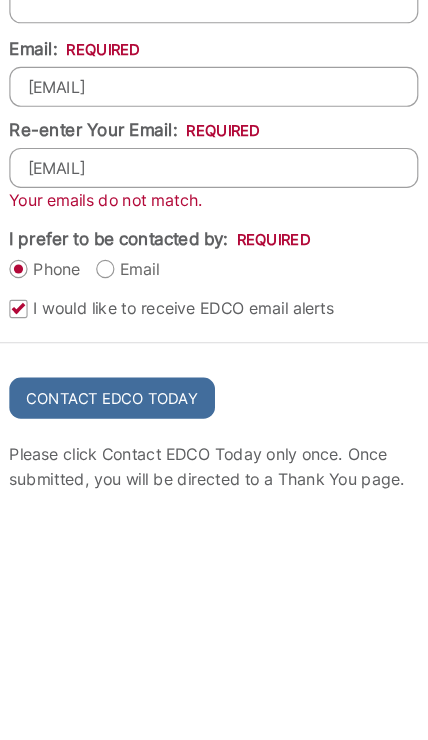 scroll, scrollTop: 2703, scrollLeft: 0, axis: vertical 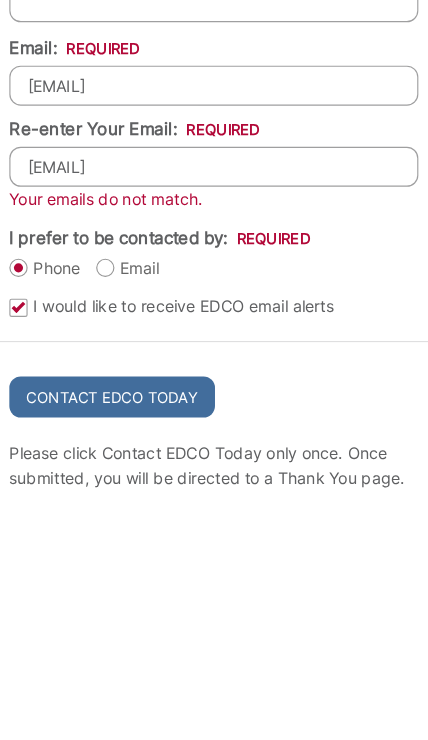 type on "hillmanr@icloud.com" 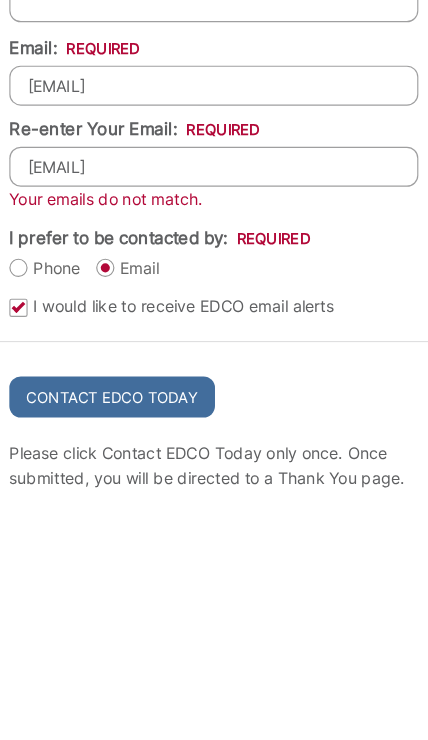 scroll, scrollTop: 2984, scrollLeft: 0, axis: vertical 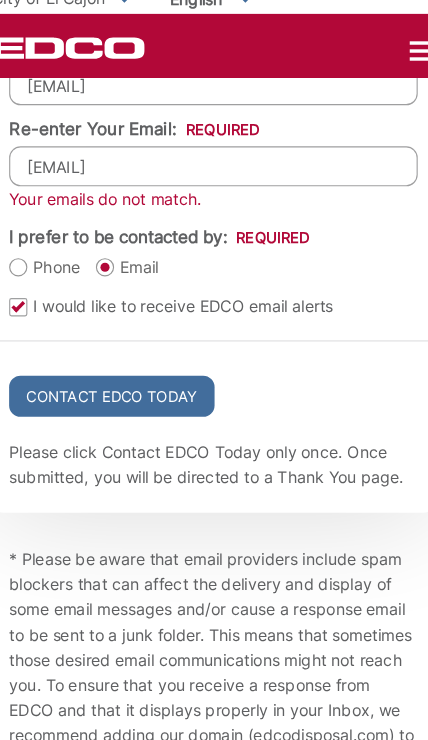click on "Phone" at bounding box center (66, 250) 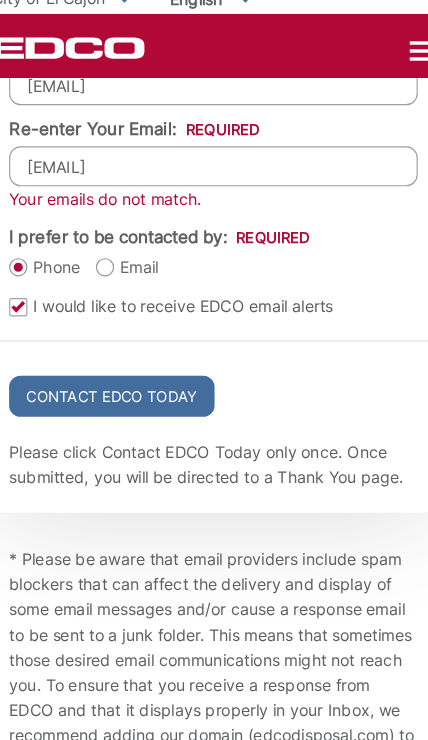click on "Contact EDCO Today" at bounding box center (125, 363) 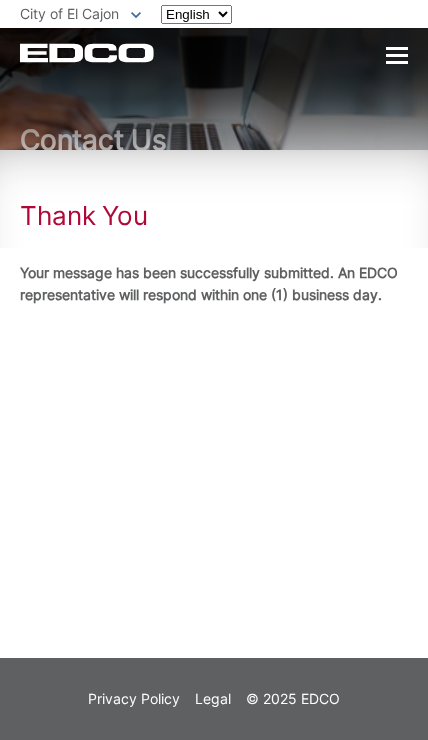 scroll, scrollTop: 0, scrollLeft: 0, axis: both 